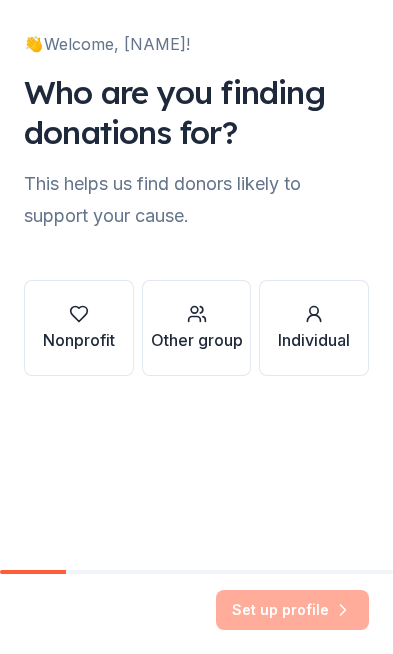scroll, scrollTop: 0, scrollLeft: 0, axis: both 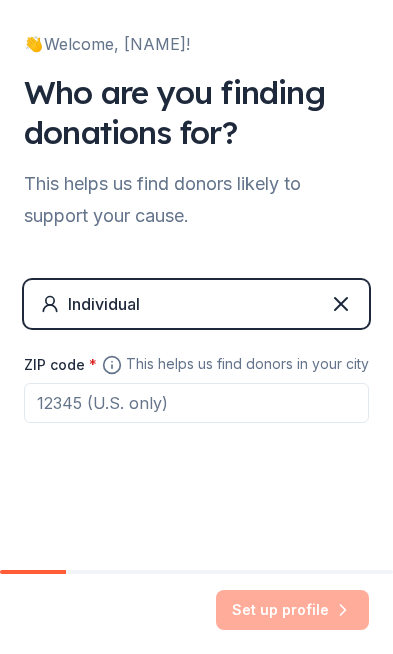 click on "ZIP code *" at bounding box center [196, 403] 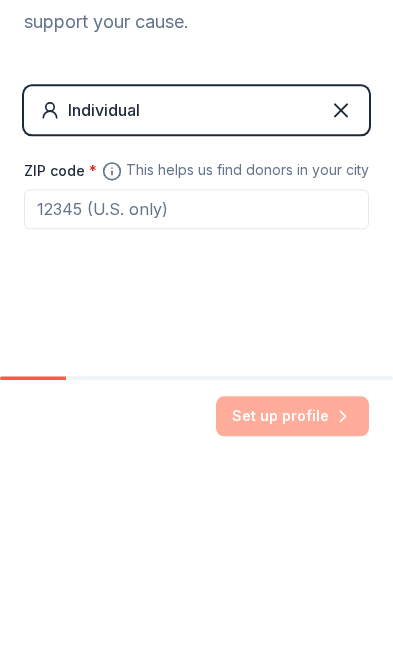 type on "[NUMBER]" 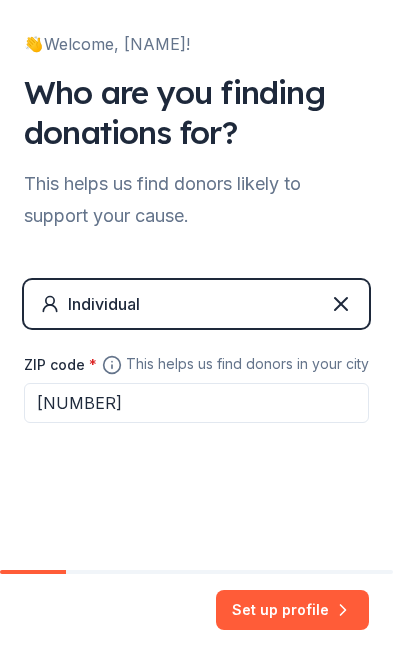 click on "Set up profile" at bounding box center (292, 610) 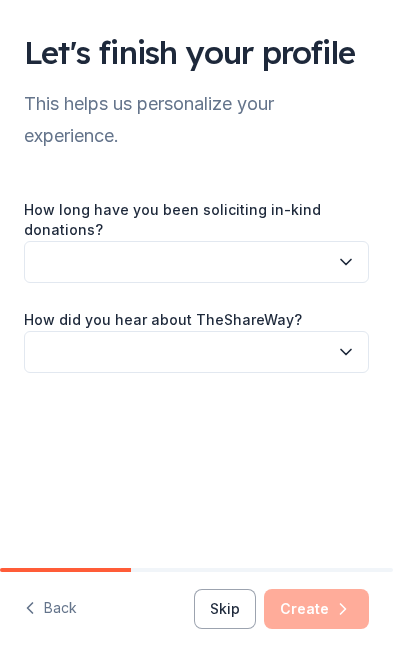 click 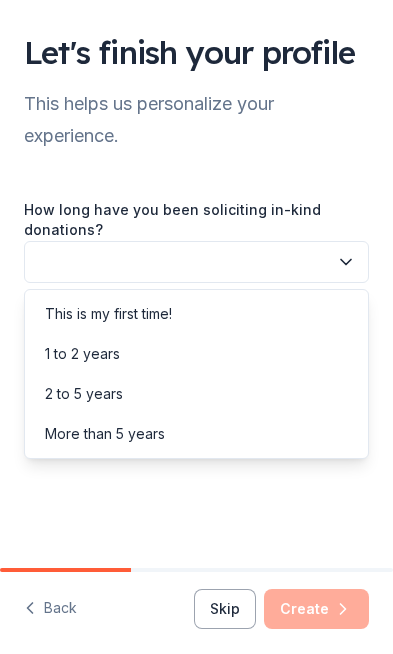 click on "This is my first time!" at bounding box center [108, 314] 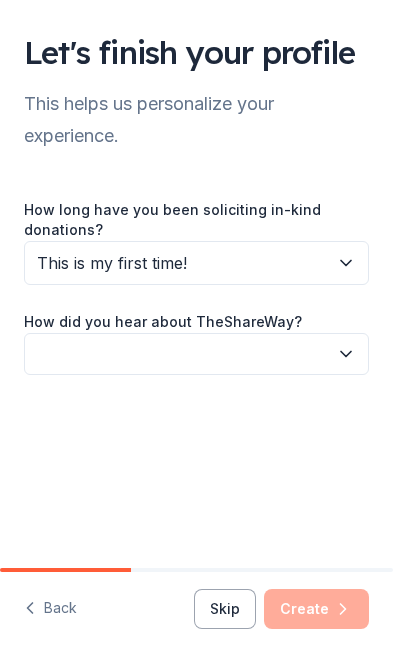 click 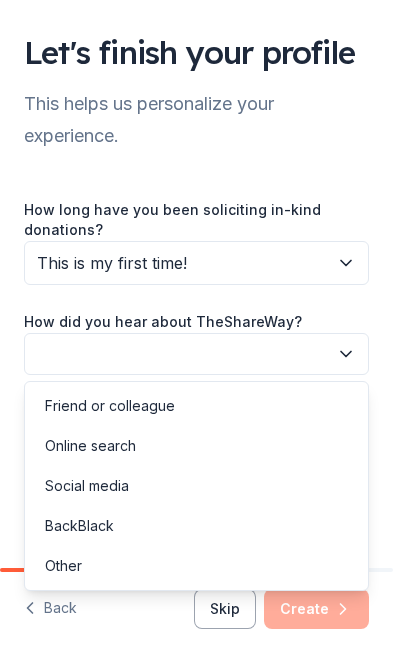 click on "Social media" at bounding box center [87, 486] 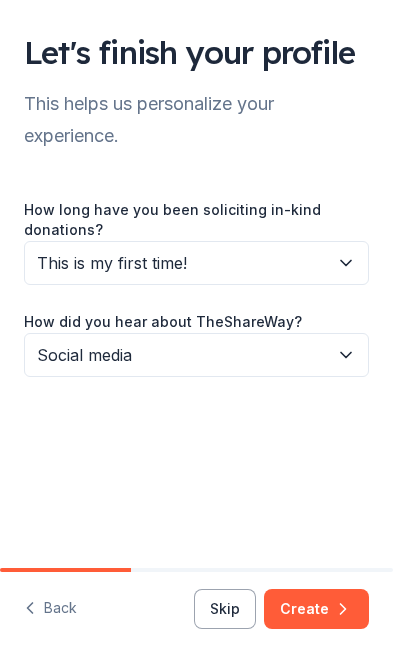 click on "Create" at bounding box center [316, 609] 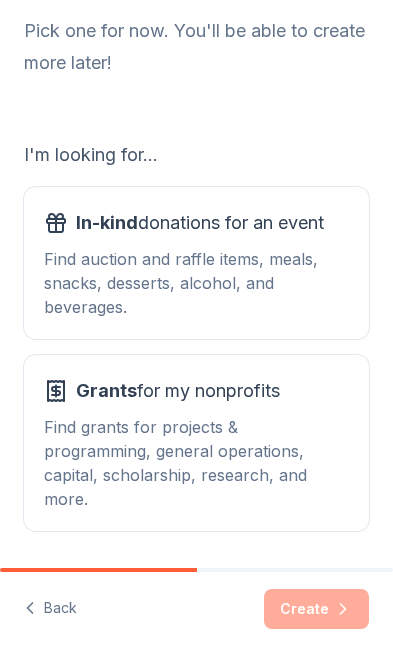 scroll, scrollTop: 112, scrollLeft: 0, axis: vertical 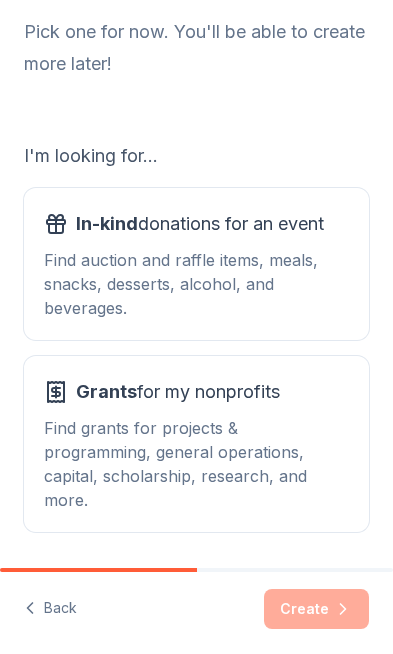 click on "Find grants for projects & programming, general operations, capital, scholarship, research, and more." at bounding box center (196, 464) 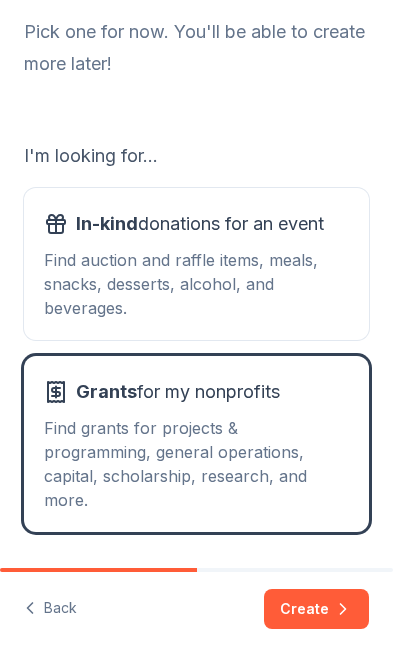 click on "Create" at bounding box center (316, 609) 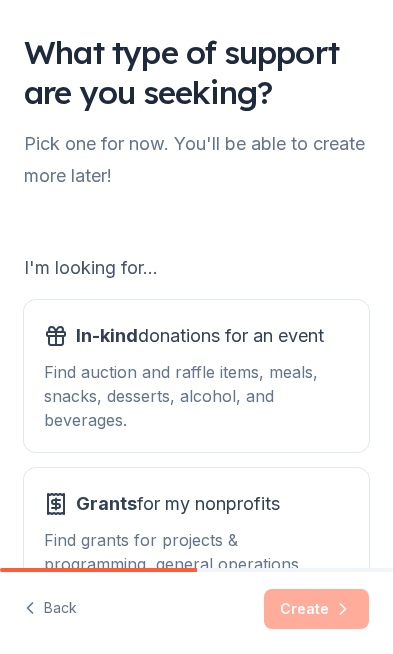 click on "Find auction and raffle items, meals, snacks, desserts, alcohol, and beverages." at bounding box center [196, 396] 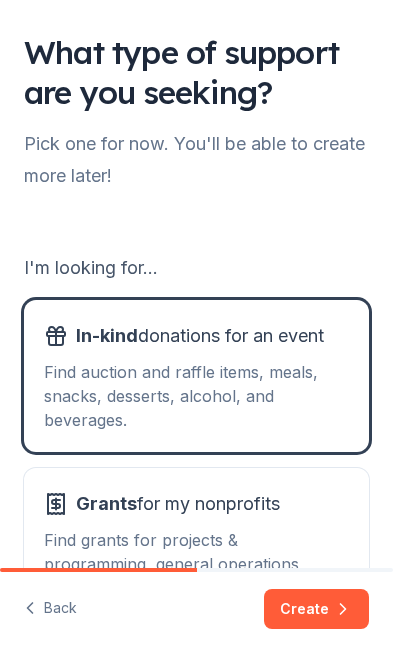 click on "Grants" at bounding box center [106, 503] 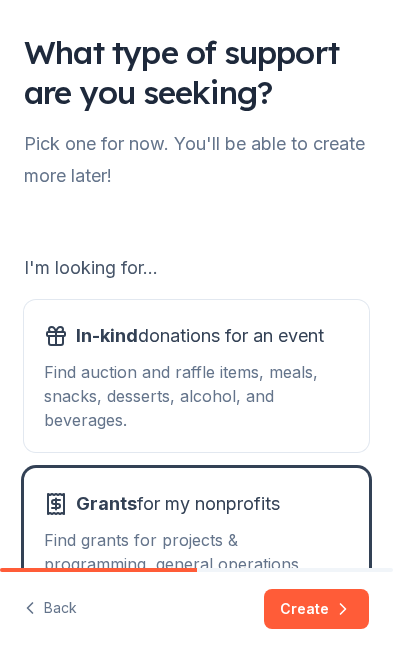 click on "Create" at bounding box center [316, 609] 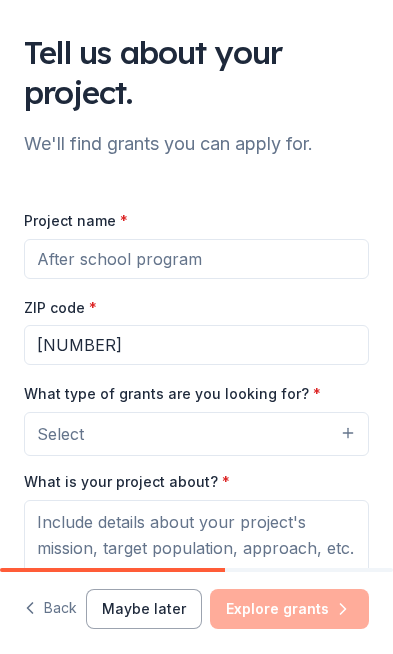 click on "Select" at bounding box center [196, 434] 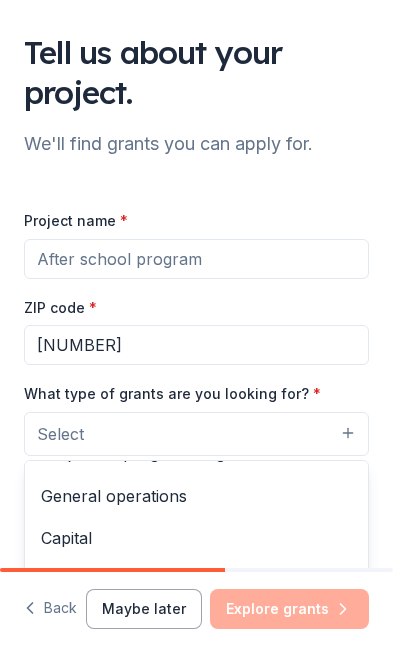 scroll, scrollTop: 28, scrollLeft: 0, axis: vertical 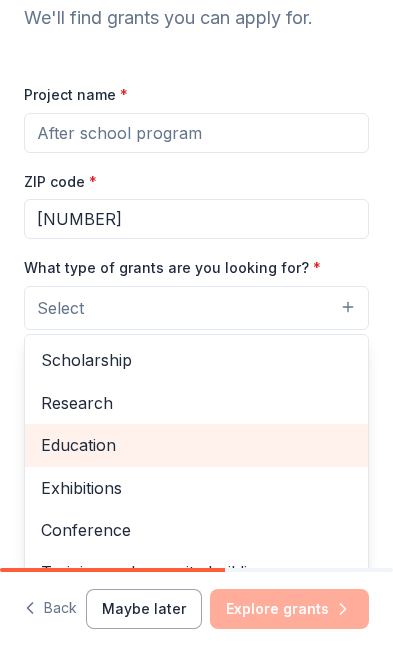 click on "Education" at bounding box center (196, 445) 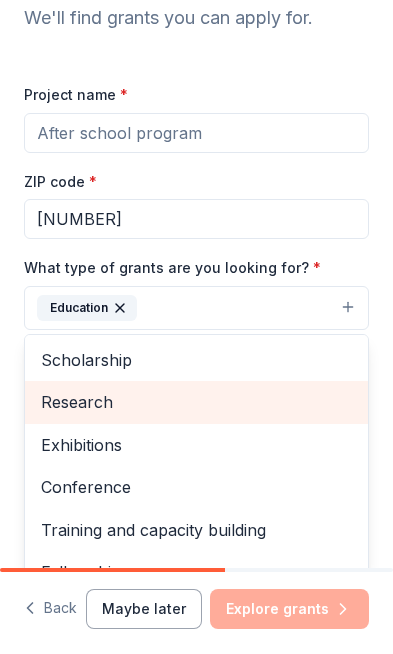 click on "Research" at bounding box center (196, 402) 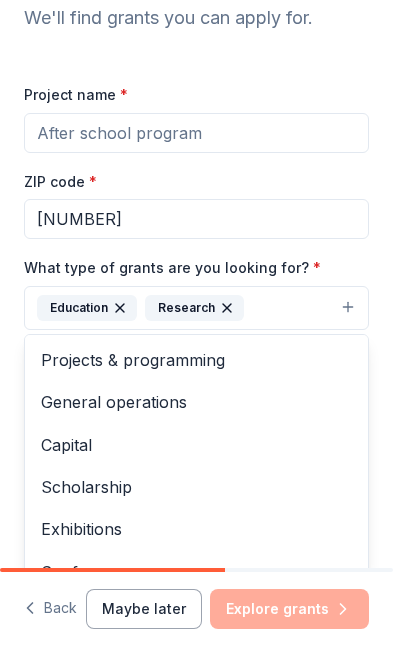 scroll, scrollTop: 0, scrollLeft: 0, axis: both 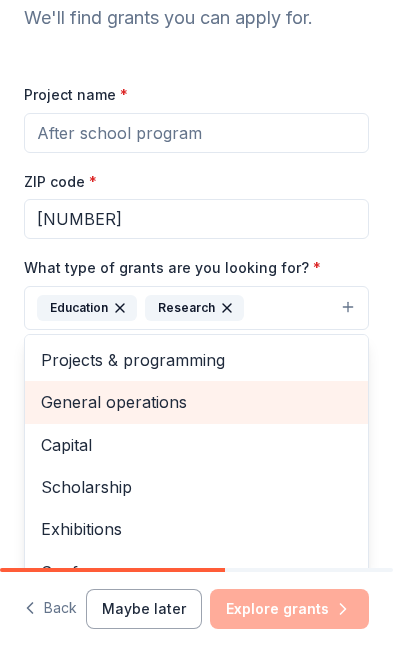 click on "General operations" at bounding box center (196, 402) 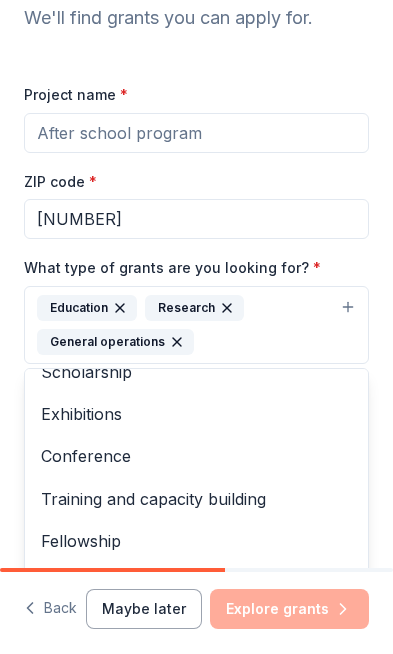 scroll, scrollTop: 106, scrollLeft: 0, axis: vertical 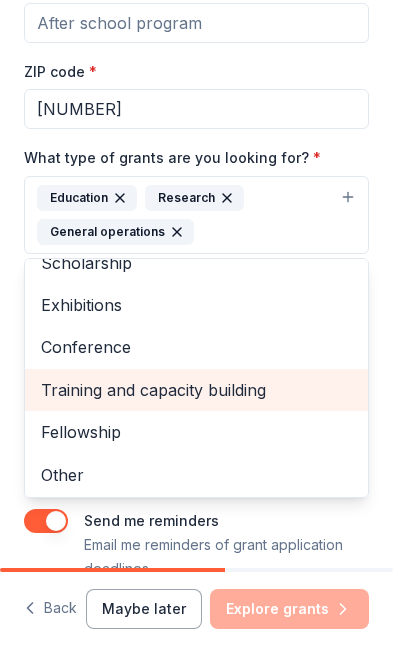 click on "Training and capacity building" at bounding box center [196, 390] 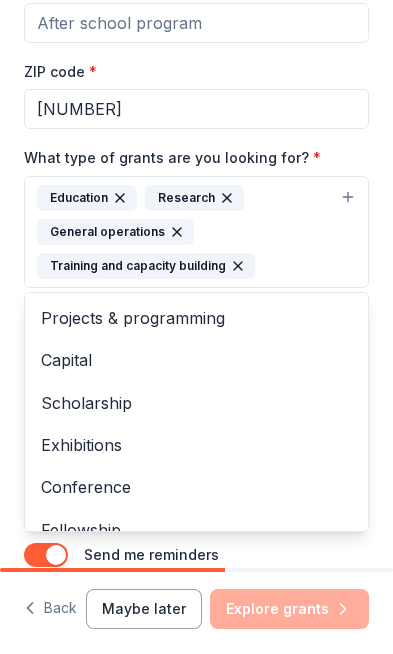 scroll, scrollTop: 0, scrollLeft: 0, axis: both 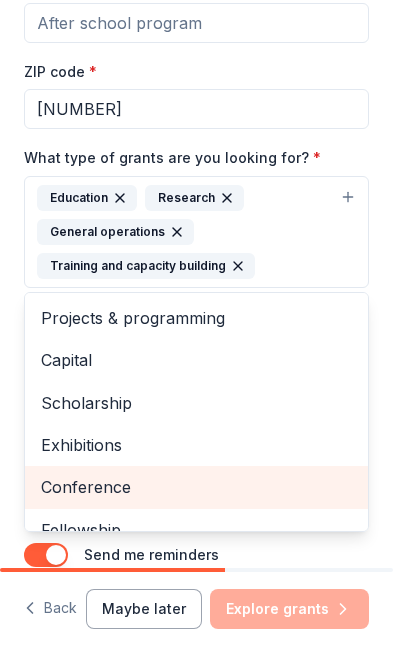 click on "Conference" at bounding box center [196, 487] 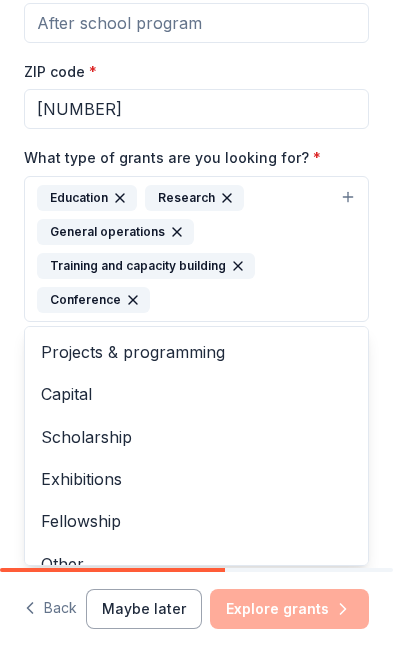 scroll, scrollTop: 0, scrollLeft: 0, axis: both 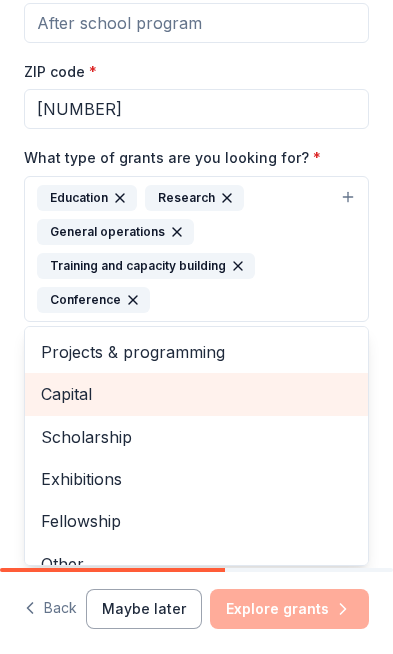 click on "Capital" at bounding box center (196, 394) 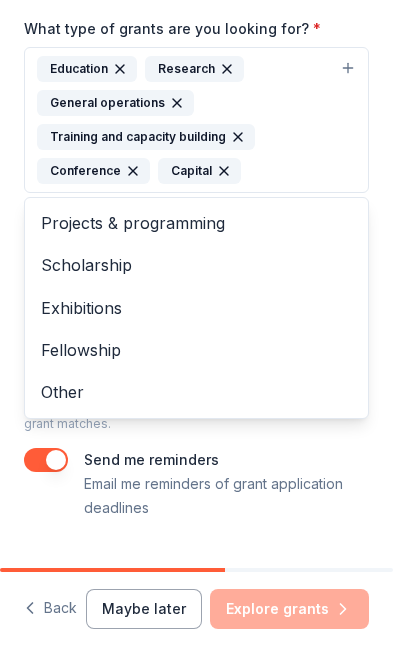 scroll, scrollTop: 366, scrollLeft: 0, axis: vertical 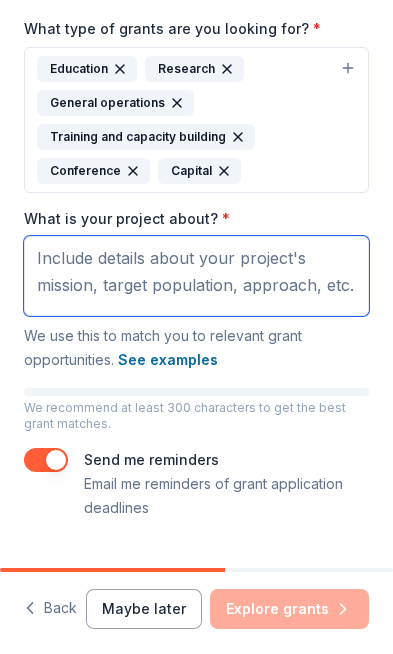 click on "What is your project about? *" at bounding box center [196, 276] 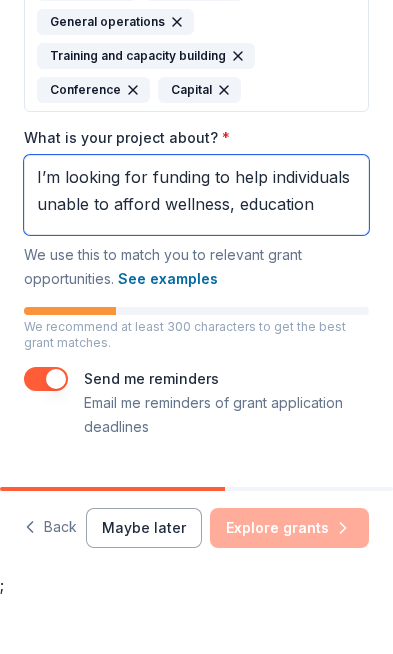 click on "I’m looking for funding to help individuals unable to afford wellness, education" at bounding box center [196, 253] 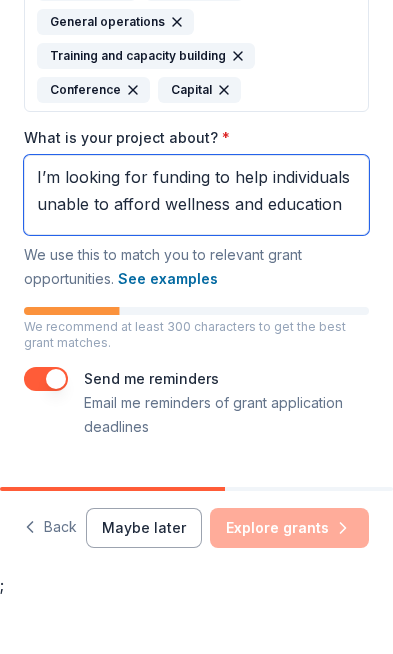 click on "I’m looking for funding to help individuals unable to afford wellness and education" at bounding box center (196, 253) 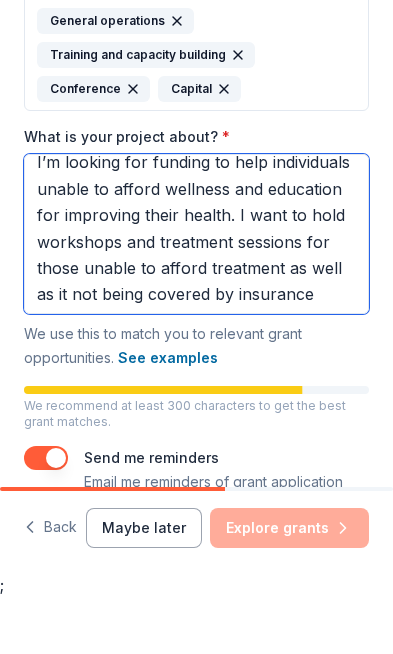 scroll, scrollTop: 14, scrollLeft: 0, axis: vertical 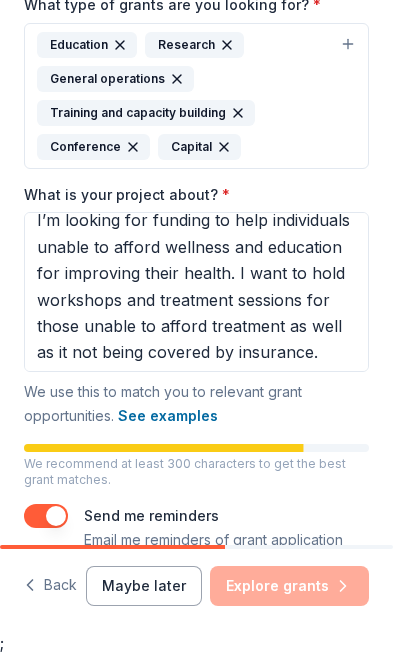 click on "See examples" at bounding box center [168, 416] 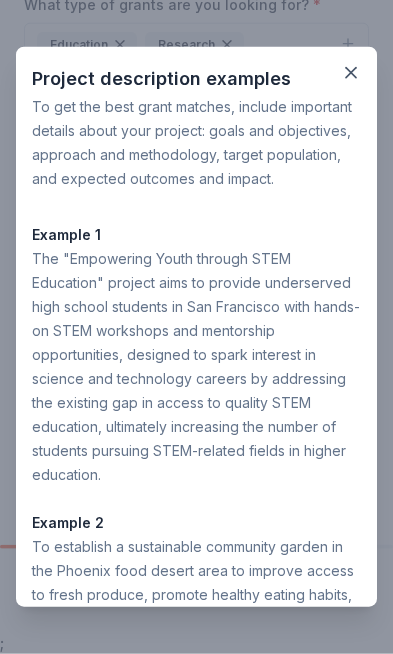 scroll, scrollTop: 0, scrollLeft: 0, axis: both 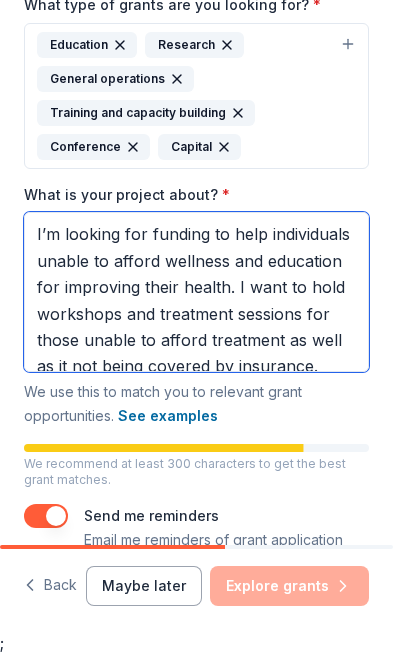 click on "I’m looking for funding to help individuals unable to afford wellness and education for improving their health. I want to hold workshops and treatment sessions for those unable to afford treatment as well as it not being covered by insurance." at bounding box center [196, 292] 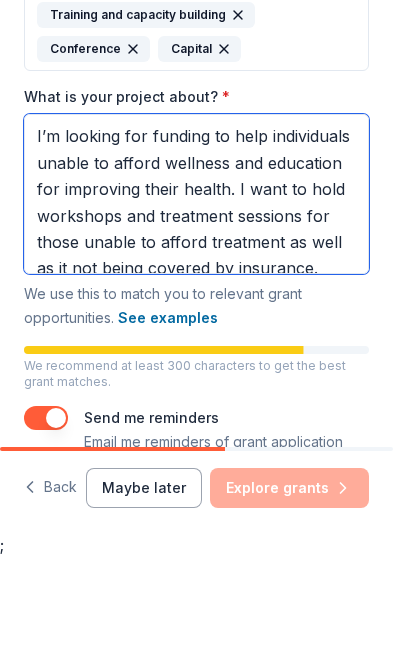 click on "I’m looking for funding to help individuals unable to afford wellness and education for improving their health. I want to hold workshops and treatment sessions for those unable to afford treatment as well as it not being covered by insurance." at bounding box center (196, 292) 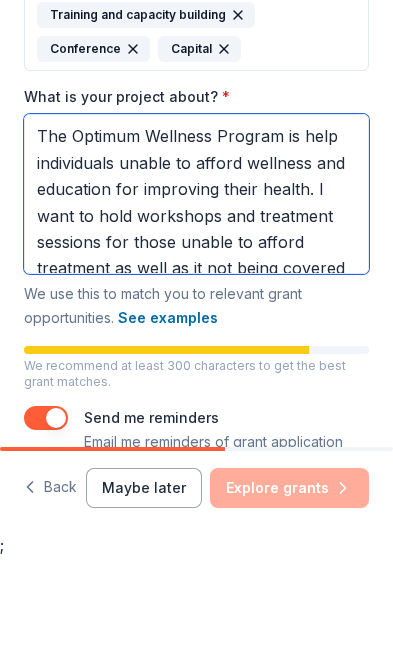 click on "The Optimum Wellness Program is help individuals unable to afford wellness and education for improving their health. I want to hold workshops and treatment sessions for those unable to afford treatment as well as it not being covered by insurance." at bounding box center [196, 292] 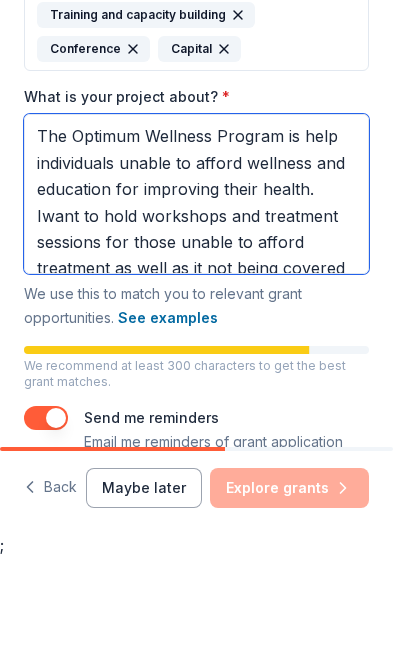 scroll, scrollTop: 40, scrollLeft: 0, axis: vertical 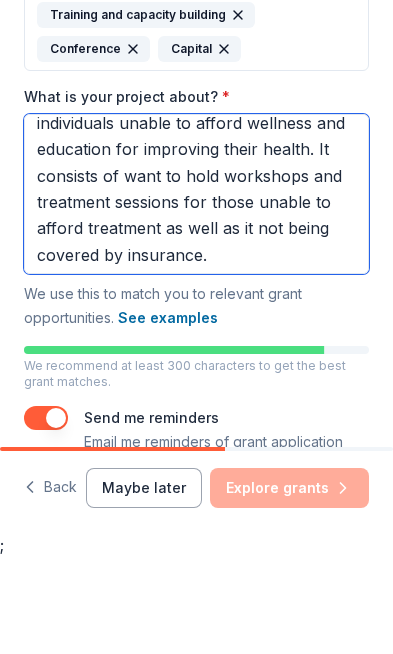 click on "The Optimum Wellness Program is help individuals unable to afford wellness and education for improving their health. It consists of want to hold workshops and treatment sessions for those unable to afford treatment as well as it not being covered by insurance." at bounding box center [196, 292] 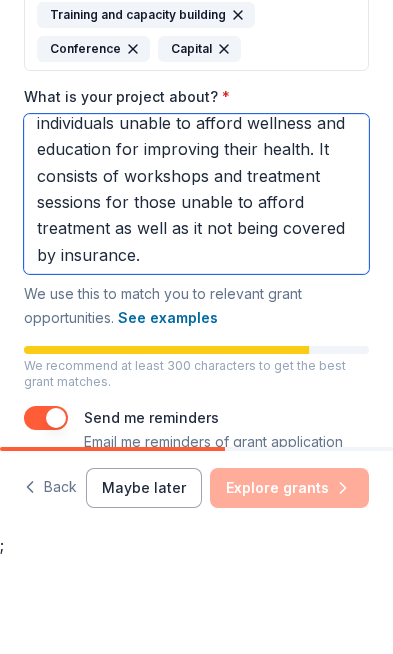 click on "The Optimum Wellness Program is help individuals unable to afford wellness and education for improving their health. It consists of workshops and treatment sessions for those unable to afford treatment as well as it not being covered by insurance." at bounding box center (196, 292) 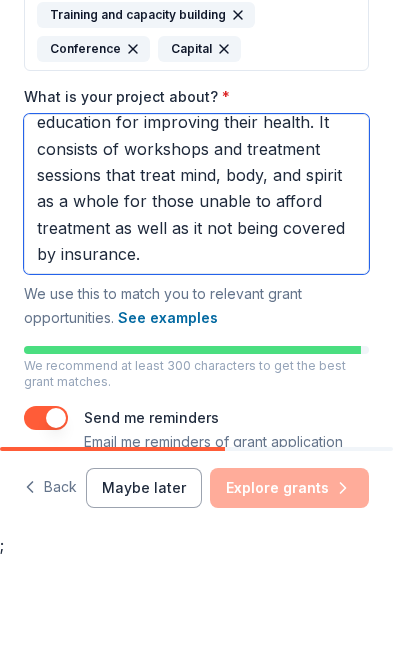 scroll, scrollTop: 66, scrollLeft: 0, axis: vertical 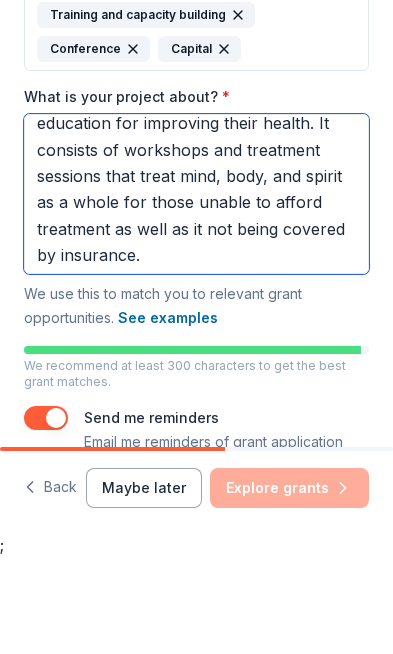 type on "The Optimum Wellness Program is help individuals unable to afford wellness and education for improving their health. It consists of workshops and treatment sessions that treat mind, body, and spirit as a whole for those unable to afford treatment as well as it not being covered by insurance." 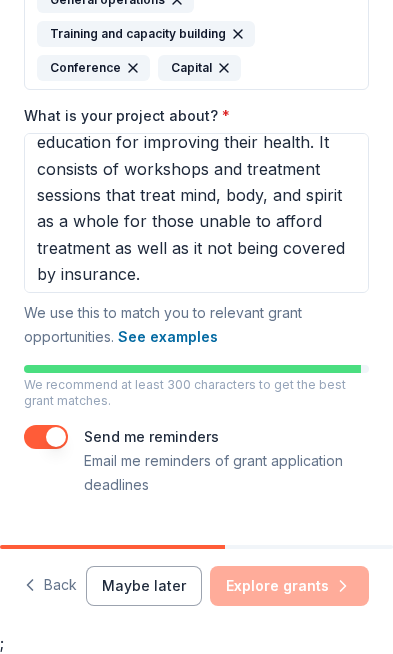 scroll, scrollTop: 446, scrollLeft: 0, axis: vertical 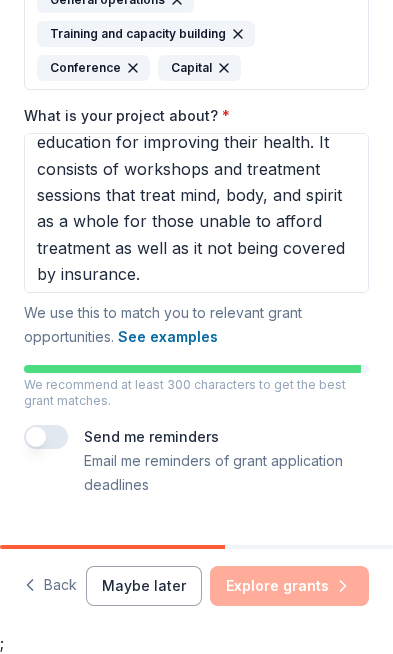 click at bounding box center (46, 437) 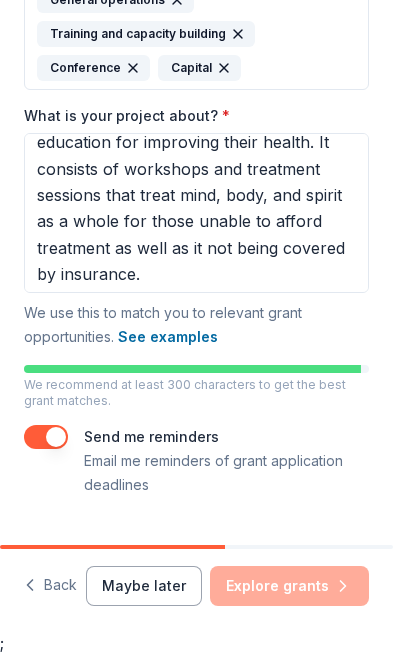scroll, scrollTop: 23, scrollLeft: 0, axis: vertical 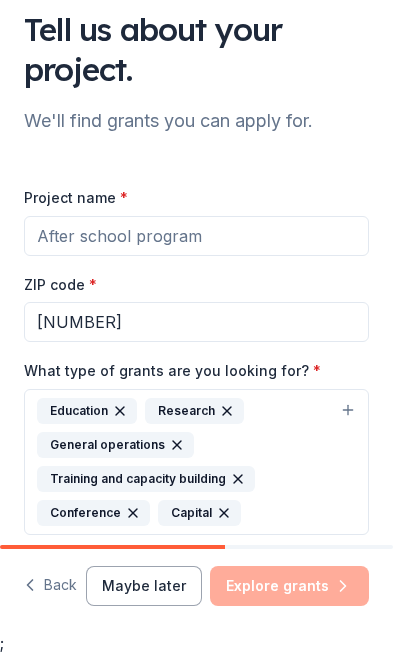click on "Project name *" at bounding box center (196, 236) 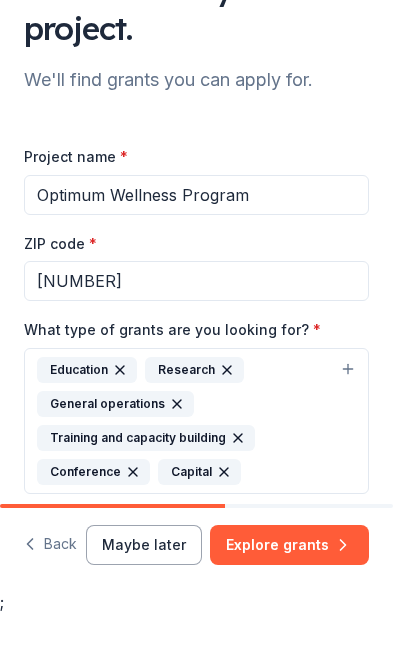 type on "Optimum Wellness Program" 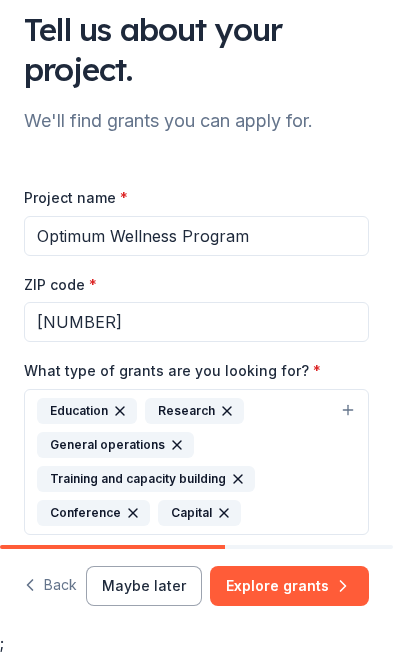 click on "Explore grants" at bounding box center [289, 586] 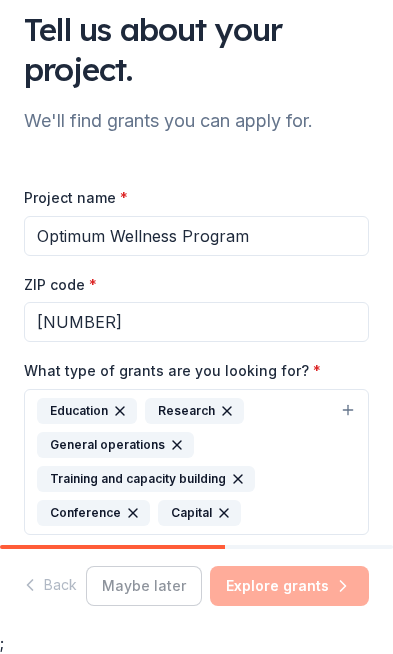 scroll, scrollTop: 0, scrollLeft: 0, axis: both 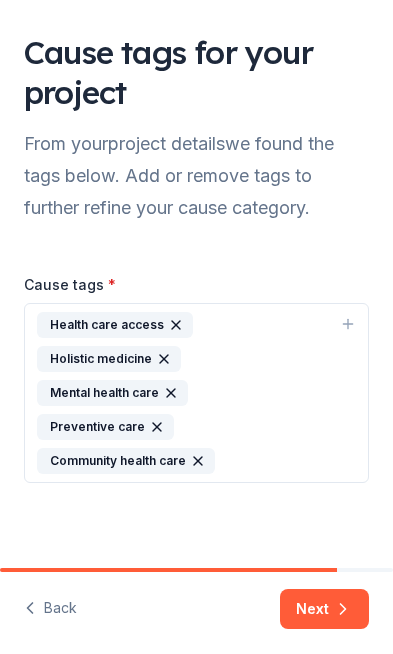 click on "Next" at bounding box center [324, 609] 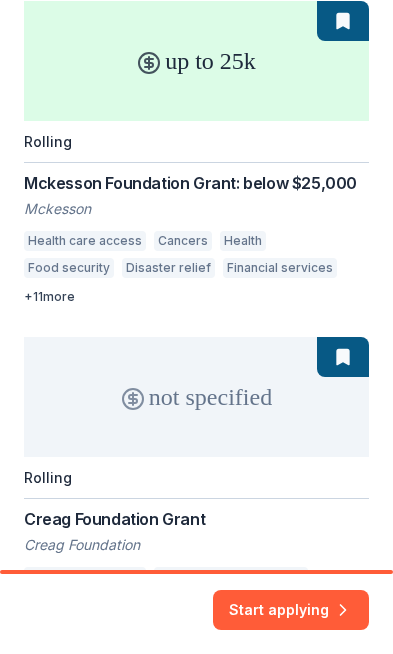 scroll, scrollTop: 1317, scrollLeft: 0, axis: vertical 